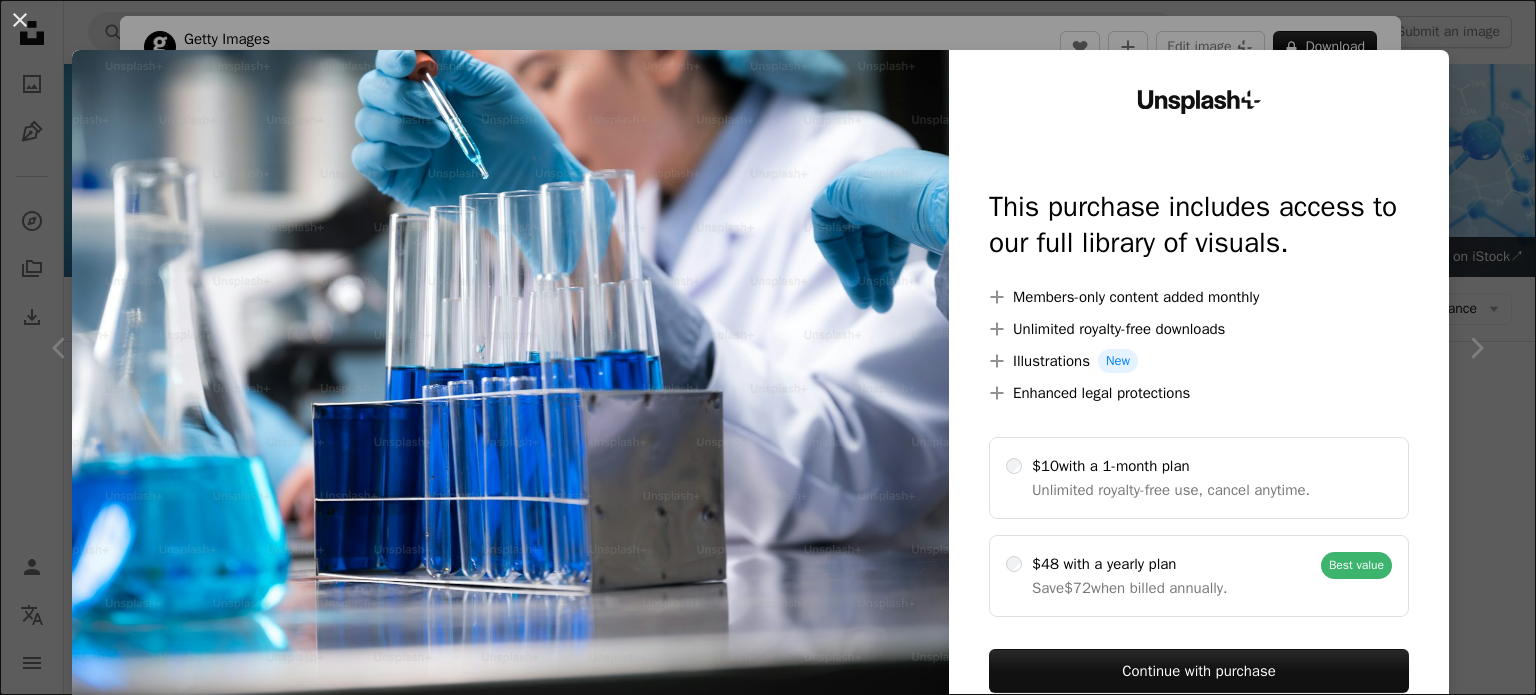 scroll, scrollTop: 7658, scrollLeft: 0, axis: vertical 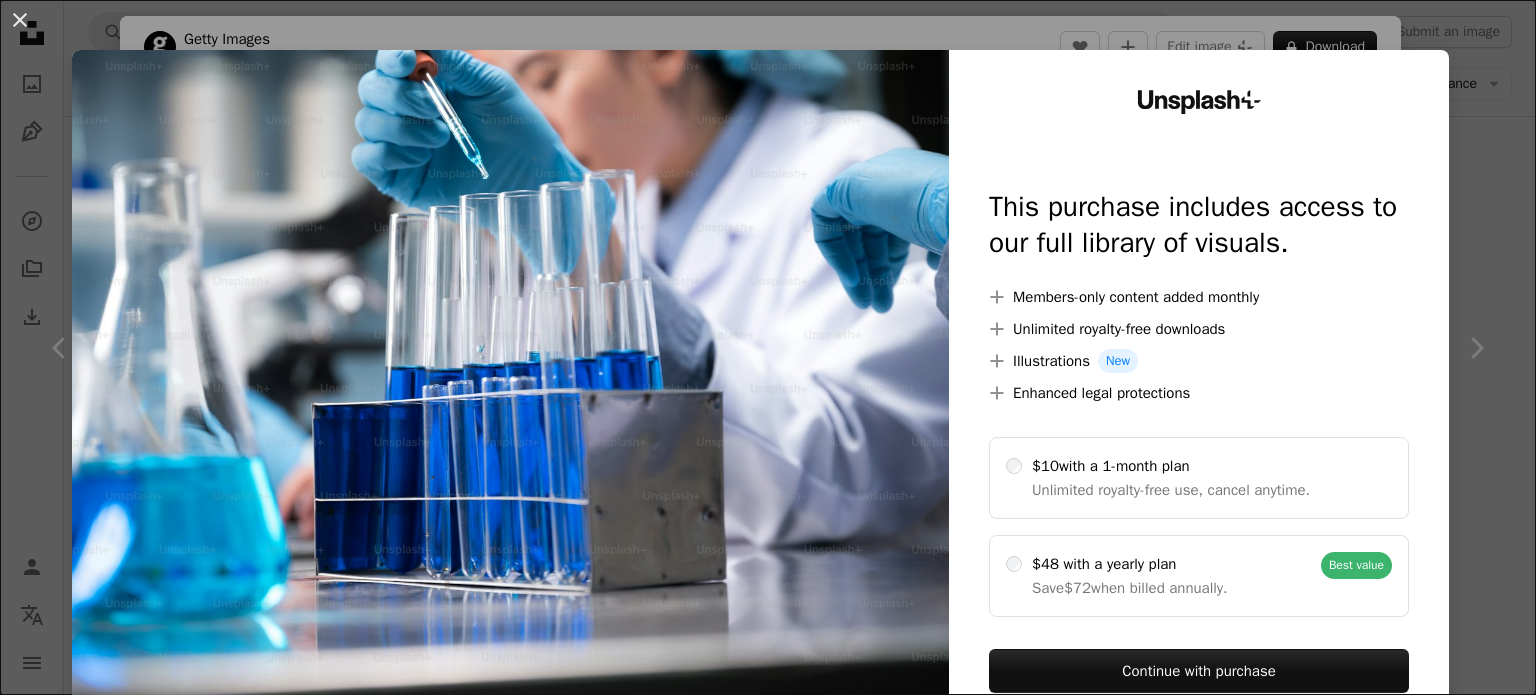 click on "An X shape Unsplash+ This purchase includes access to our full library of visuals. A plus sign Members-only content added monthly A plus sign Unlimited royalty-free downloads A plus sign Illustrations  New A plus sign Enhanced legal protections $10  with a 1-month plan Unlimited royalty-free use, cancel anytime. $48   with a yearly plan Save  $72  when billed annually. Best value Continue with purchase Taxes where applicable. Renews automatically. Cancel anytime." at bounding box center [768, 347] 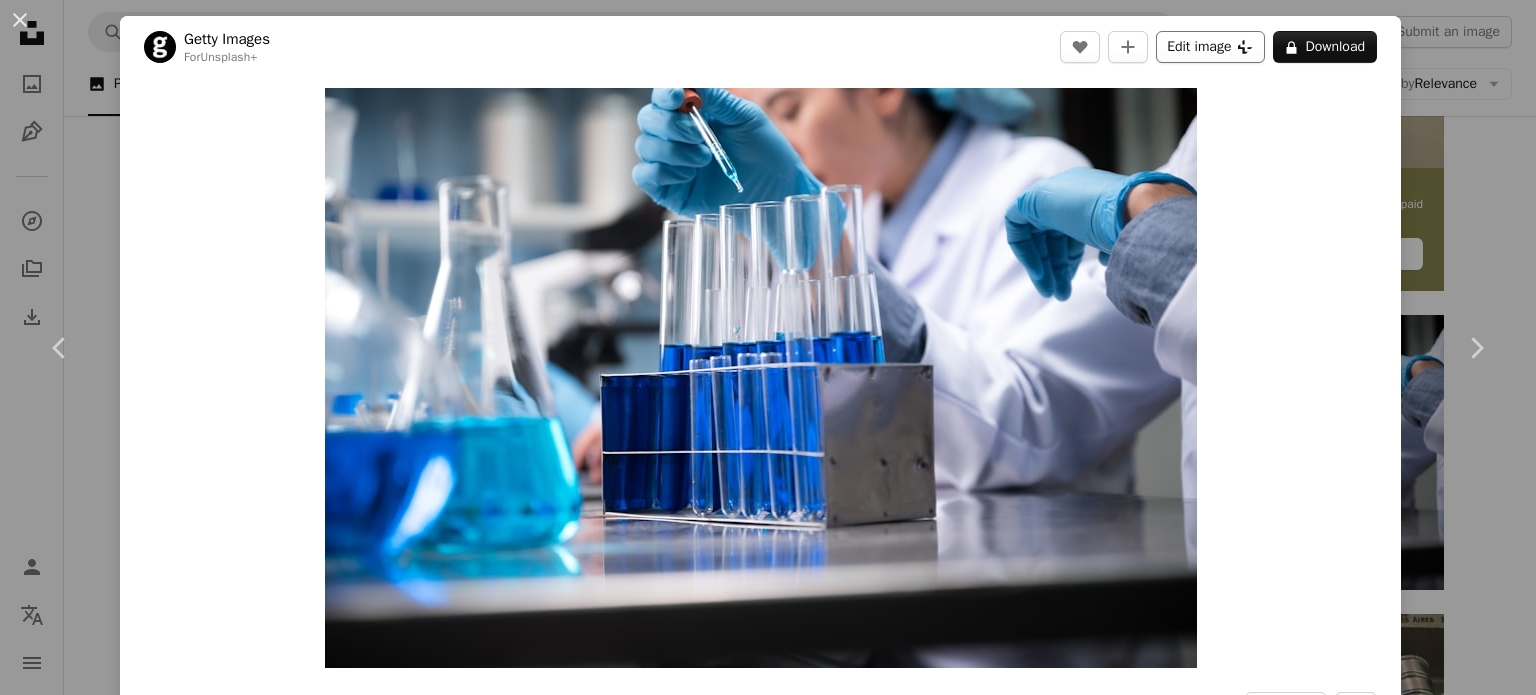 click on "Edit image   Plus sign for Unsplash+" at bounding box center [1210, 47] 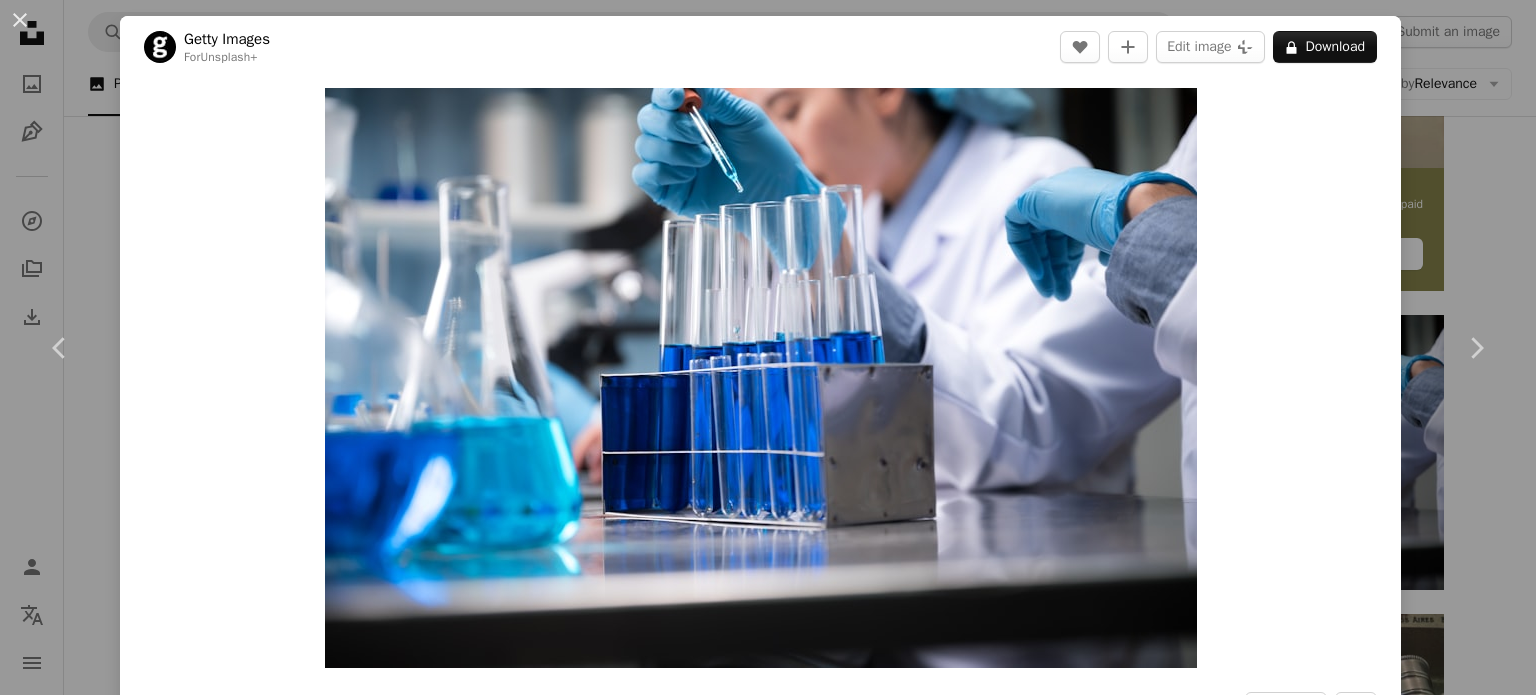 click on "An X shape Unsplash+ This purchase includes access to our full library of visuals. A plus sign Members-only content added monthly A plus sign Unlimited royalty-free downloads A plus sign Illustrations  New A plus sign Enhanced legal protections $10  with a 1-month plan Unlimited royalty-free use, cancel anytime. $48   with a yearly plan Save  $72  when billed annually. Best value Continue with purchase Taxes where applicable. Renews automatically. Cancel anytime." at bounding box center [768, 4297] 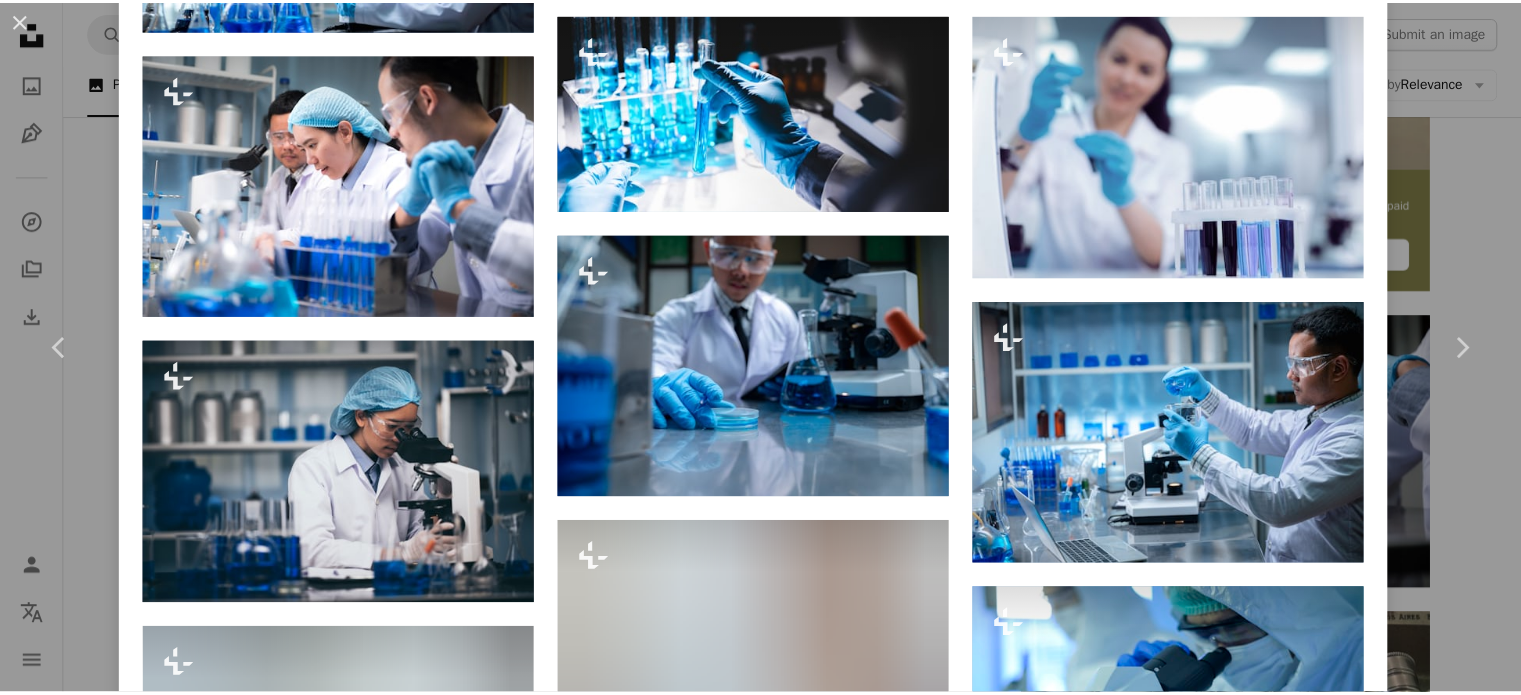 scroll, scrollTop: 4966, scrollLeft: 0, axis: vertical 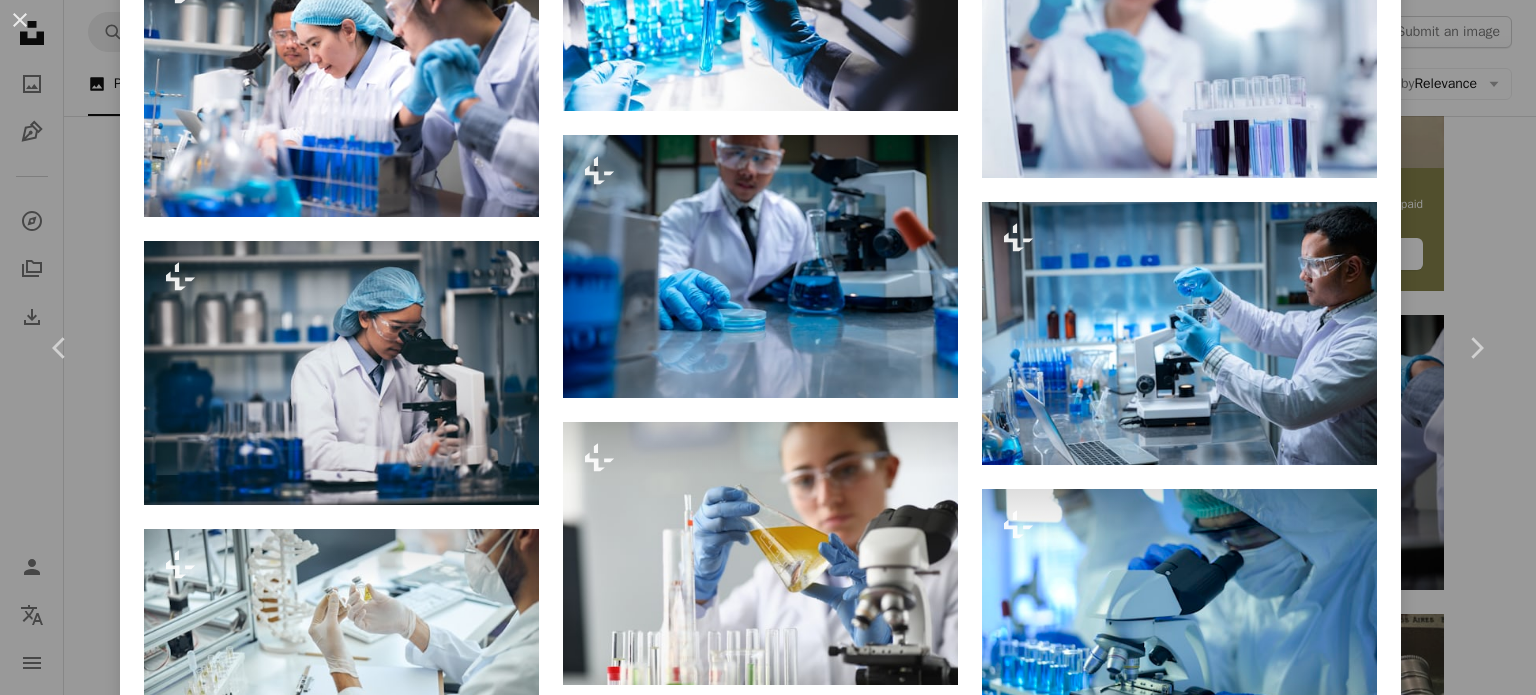 click on "An X shape Chevron left Chevron right Getty Images For  Unsplash+ A heart A plus sign Edit image   Plus sign for Unsplash+ A lock   Download Zoom in A forward-right arrow Share More Actions Calendar outlined Published on  [DATE]  Safety Licensed under the  Unsplash+ License technology education thailand research bottle biology microscope liquid chemical discovery biotechnology transparent medical research exploration concepts biochemistry analyzing laboratory glassware concepts & topics biochemist Free pictures From this series Chevron right Plus sign for Unsplash+ Plus sign for Unsplash+ Plus sign for Unsplash+ Plus sign for Unsplash+ Plus sign for Unsplash+ Plus sign for Unsplash+ Plus sign for Unsplash+ Plus sign for Unsplash+ Plus sign for Unsplash+ Related images Plus sign for Unsplash+ A heart A plus sign Getty Images For  Unsplash+ A lock   Download Plus sign for Unsplash+ A heart A plus sign Getty Images For  Unsplash+ A lock   Download Plus sign for Unsplash+ A heart A plus sign Getty Images" at bounding box center [768, 347] 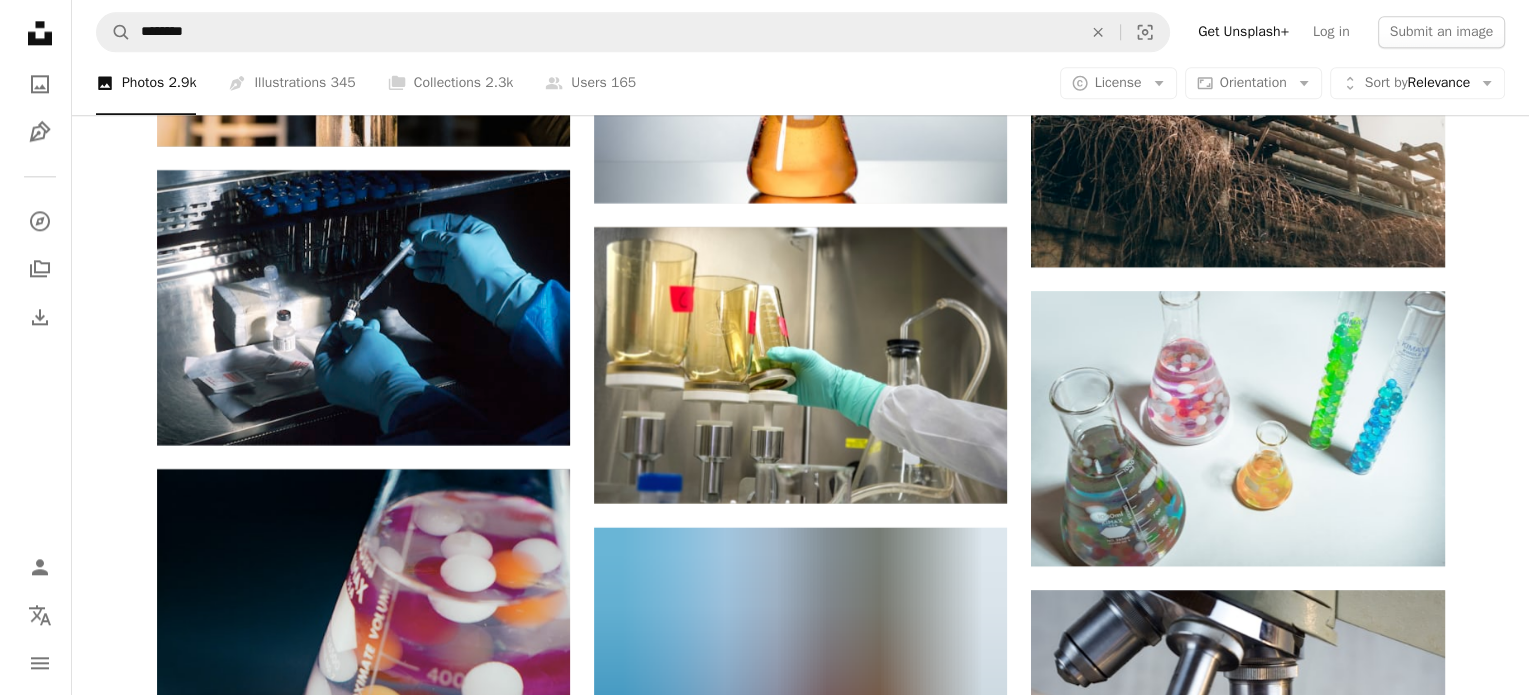 scroll, scrollTop: 10258, scrollLeft: 0, axis: vertical 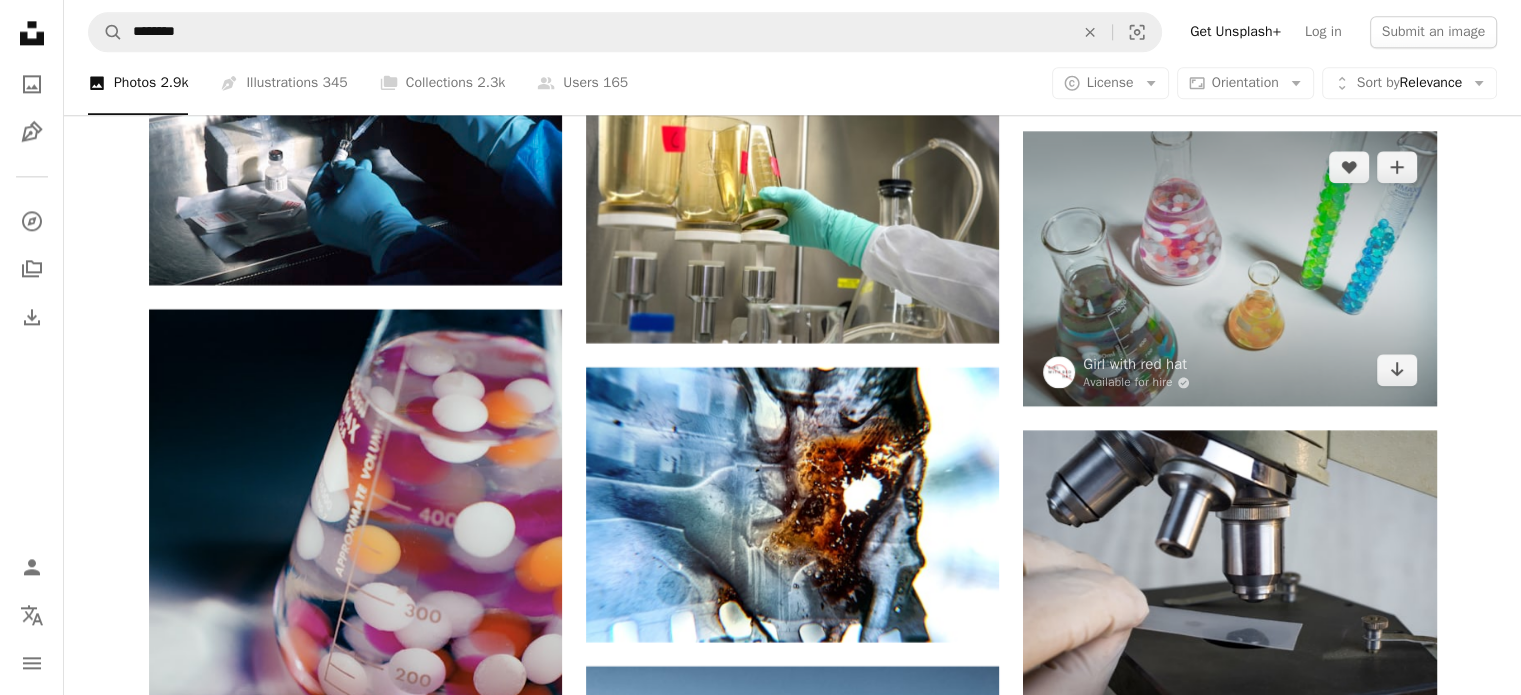 click at bounding box center [1229, 268] 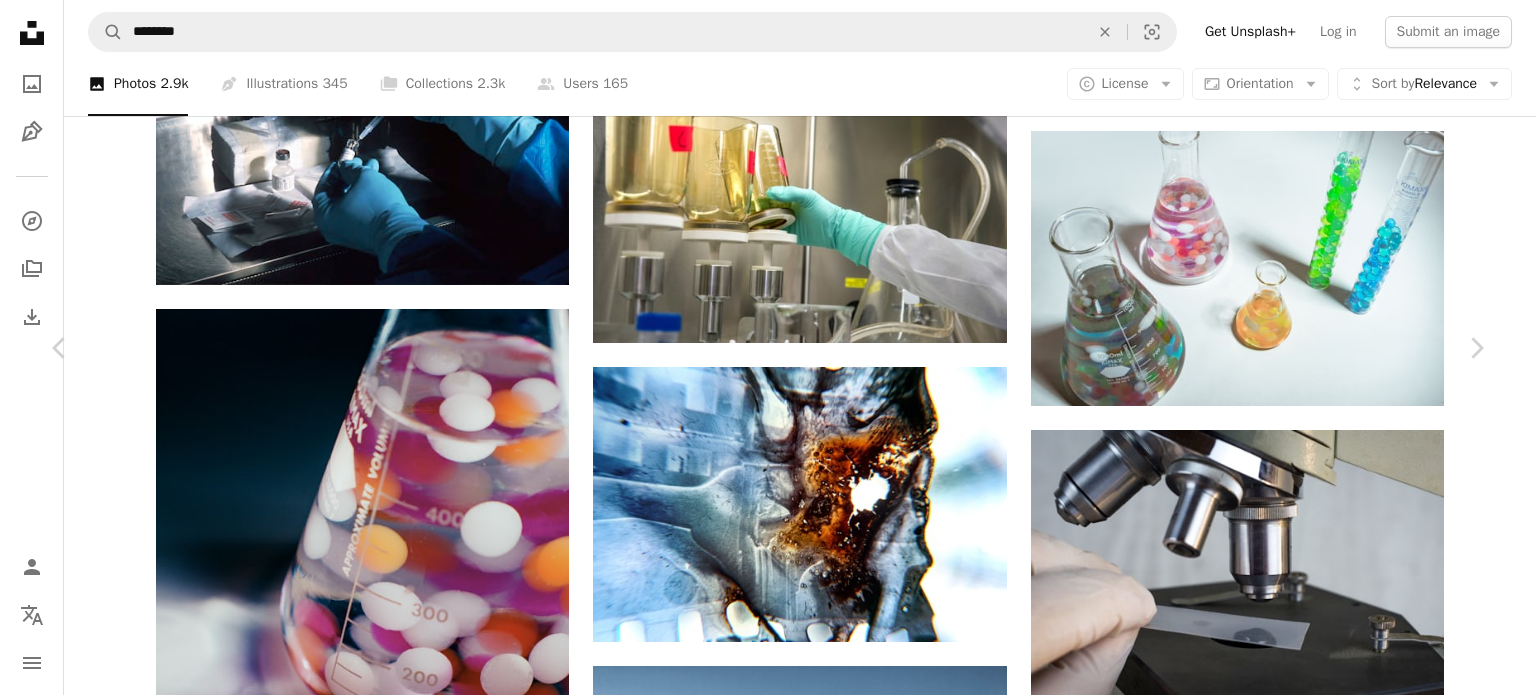click at bounding box center [761, 4085] 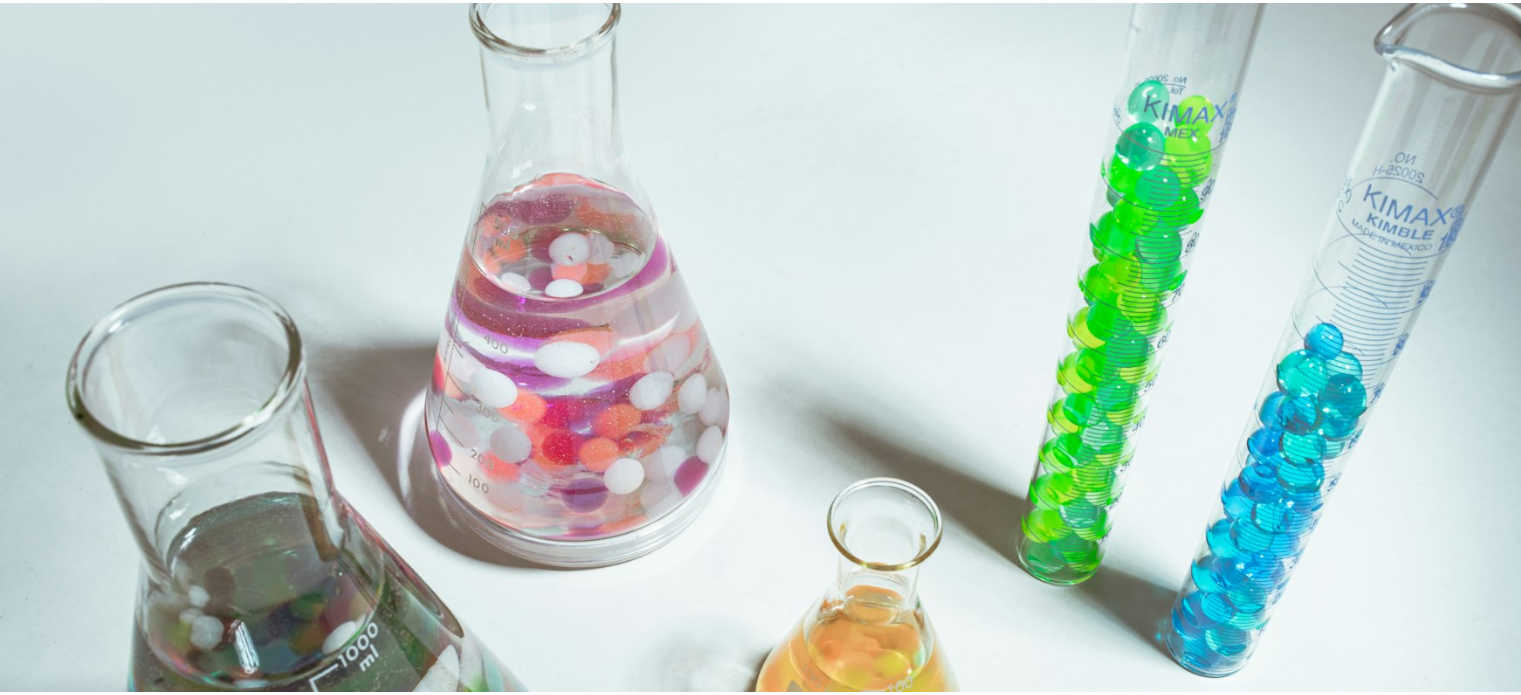 scroll, scrollTop: 154, scrollLeft: 0, axis: vertical 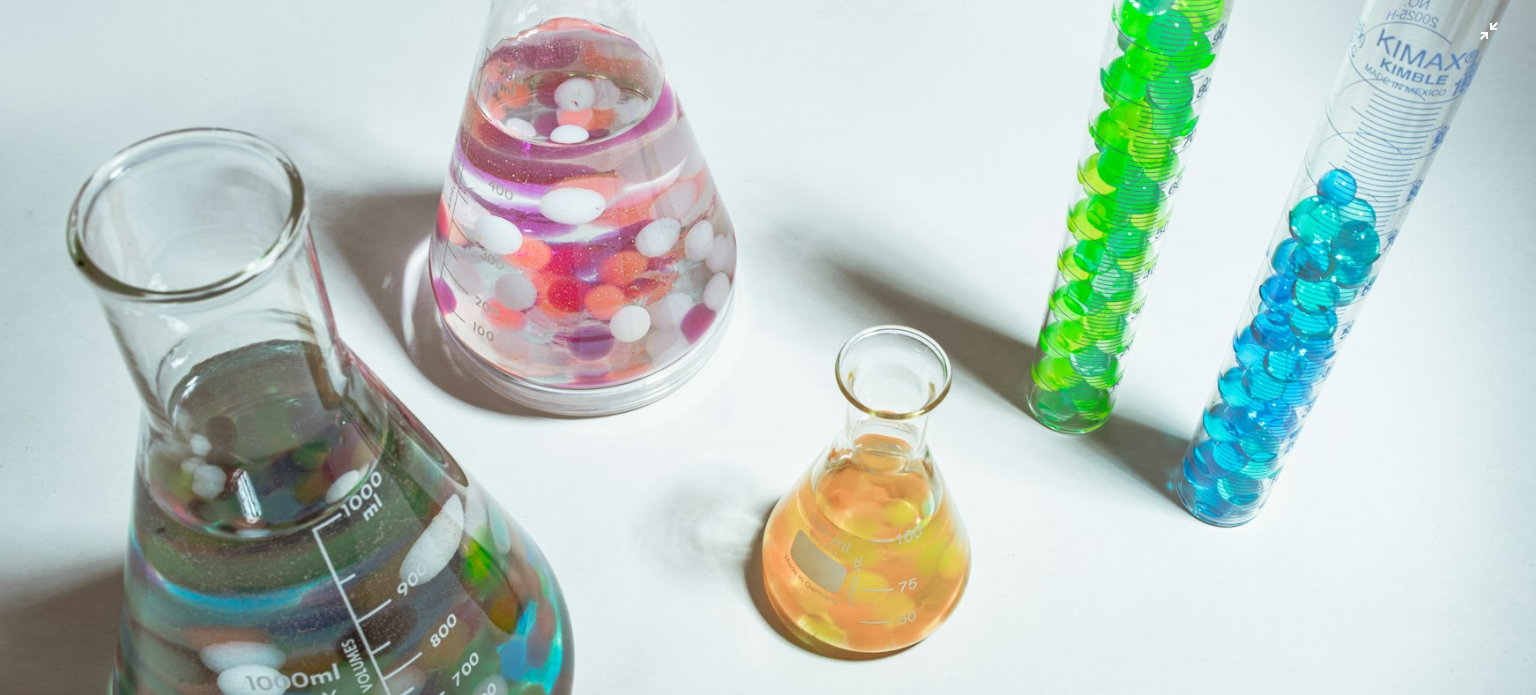 click at bounding box center (768, 356) 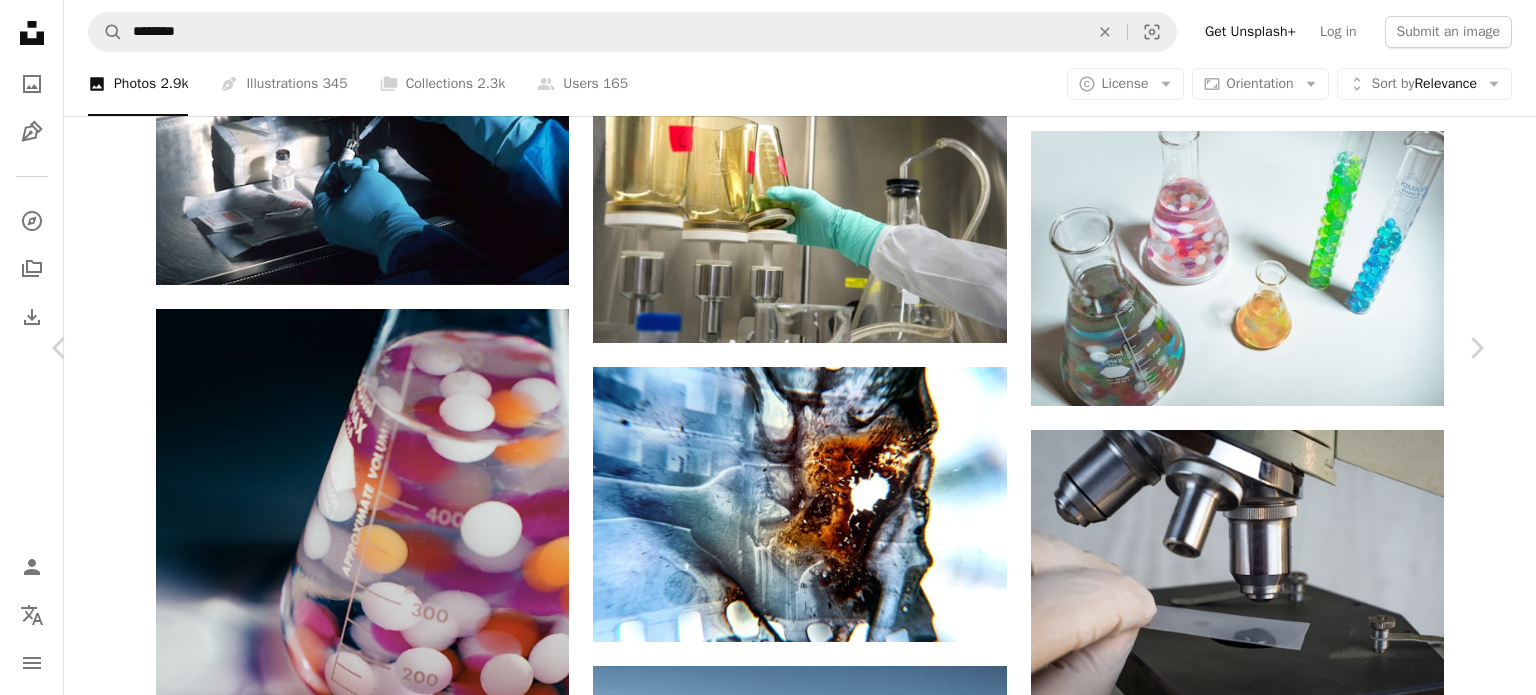 click on "Download free" at bounding box center [1287, 3754] 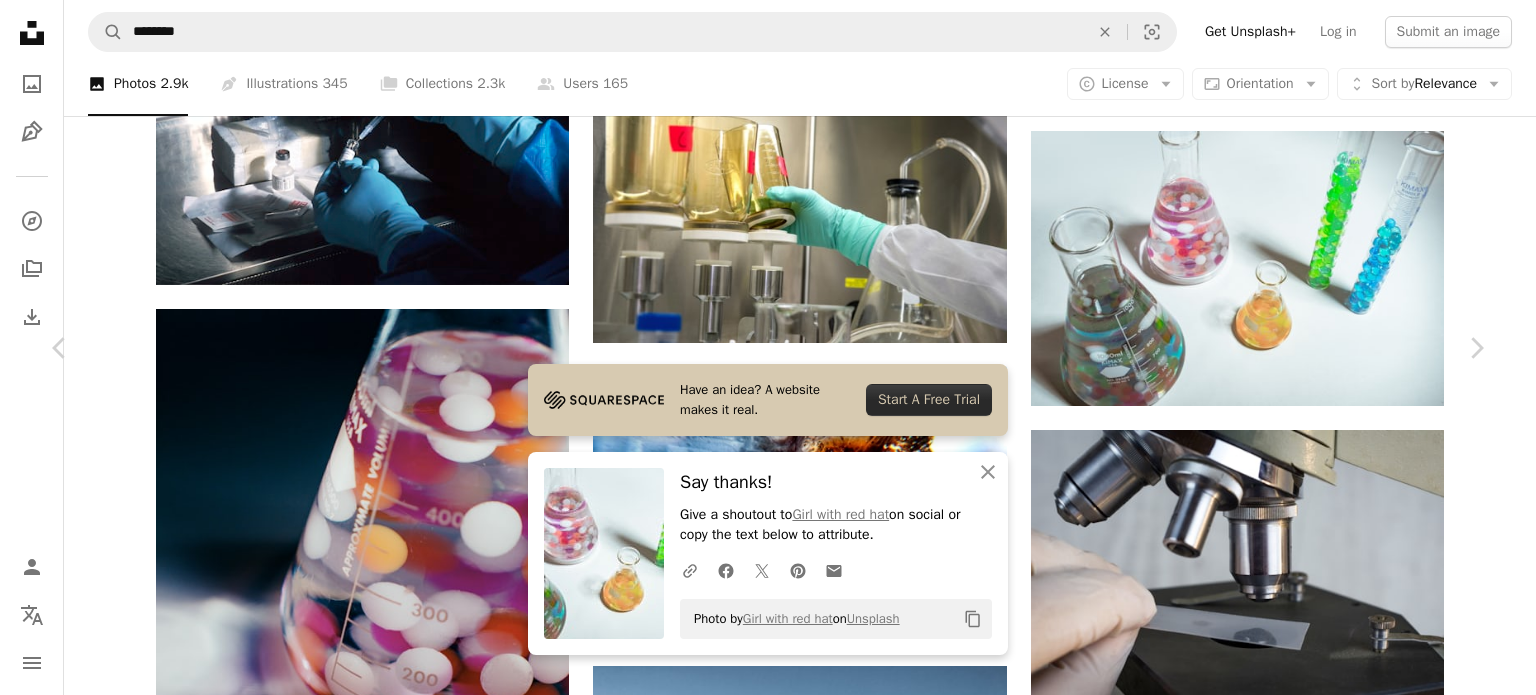 click on "Unsplash logo Unsplash Home A photo Pen Tool A compass A stack of folders Download Person Localization icon navigation menu A magnifying glass ******** An X shape Visual search Get Unsplash+ Log in Submit an image Browse premium images on iStock  |  20% off at iStock  ↗ Browse premium images on iStock 20% off at iStock  ↗ View more  ↗ View more on iStock  ↗ A photo Photos   2.9k Pen Tool Illustrations   345 A stack of folders Collections   2.3k A group of people Users   165 A copyright icon © License Arrow down Aspect ratio Orientation Arrow down Unfold Sort by  Relevance Arrow down Filters Filters Chemical Chevron right chemistry chemical industry chemicals laboratory science lab chemical plant chemical lab chemical factory chemical engineering molecule factory Plus sign for Unsplash+ A heart A plus sign Getty Images For  Unsplash+ A lock   Download A heart A plus sign D koi Arrow pointing down Plus sign for Unsplash+ A heart A plus sign Getty Images For  Unsplash+ A lock   Download A heart For" at bounding box center [768, -3276] 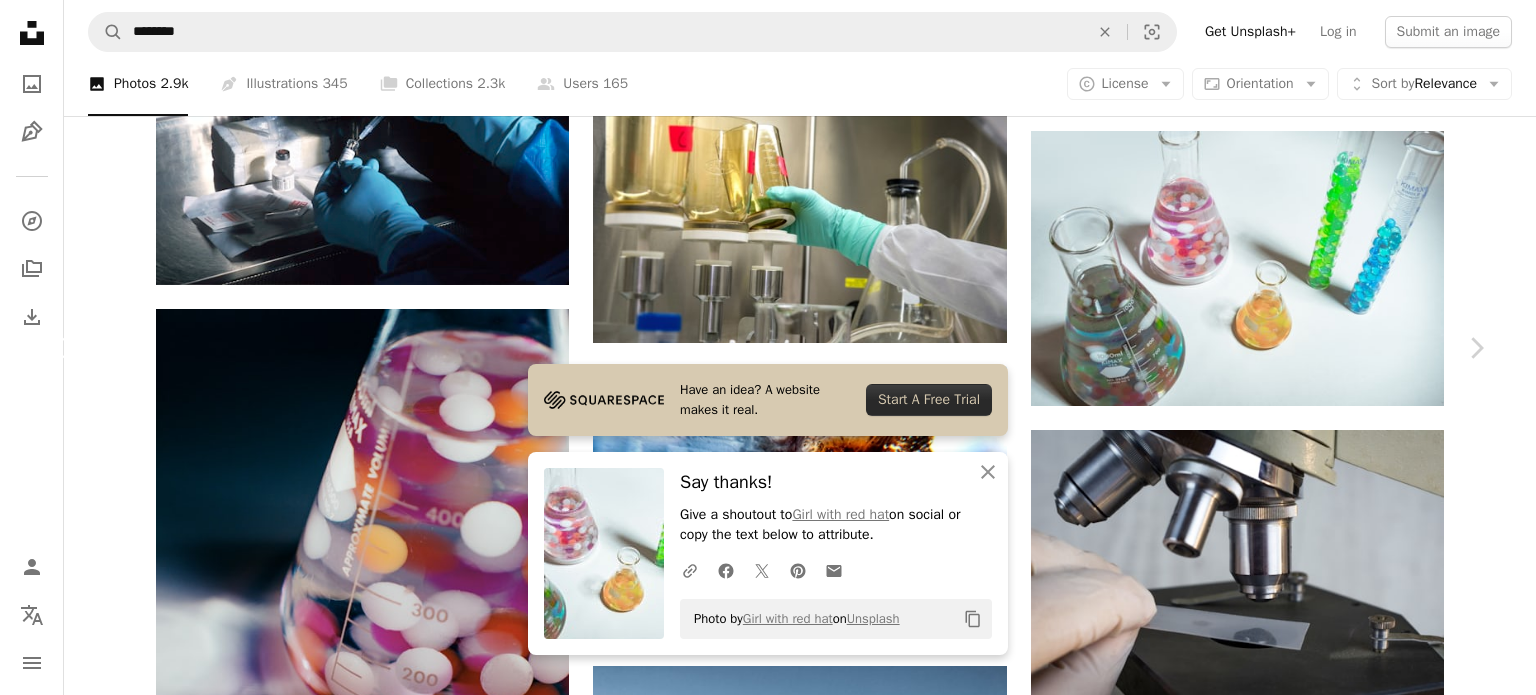 click 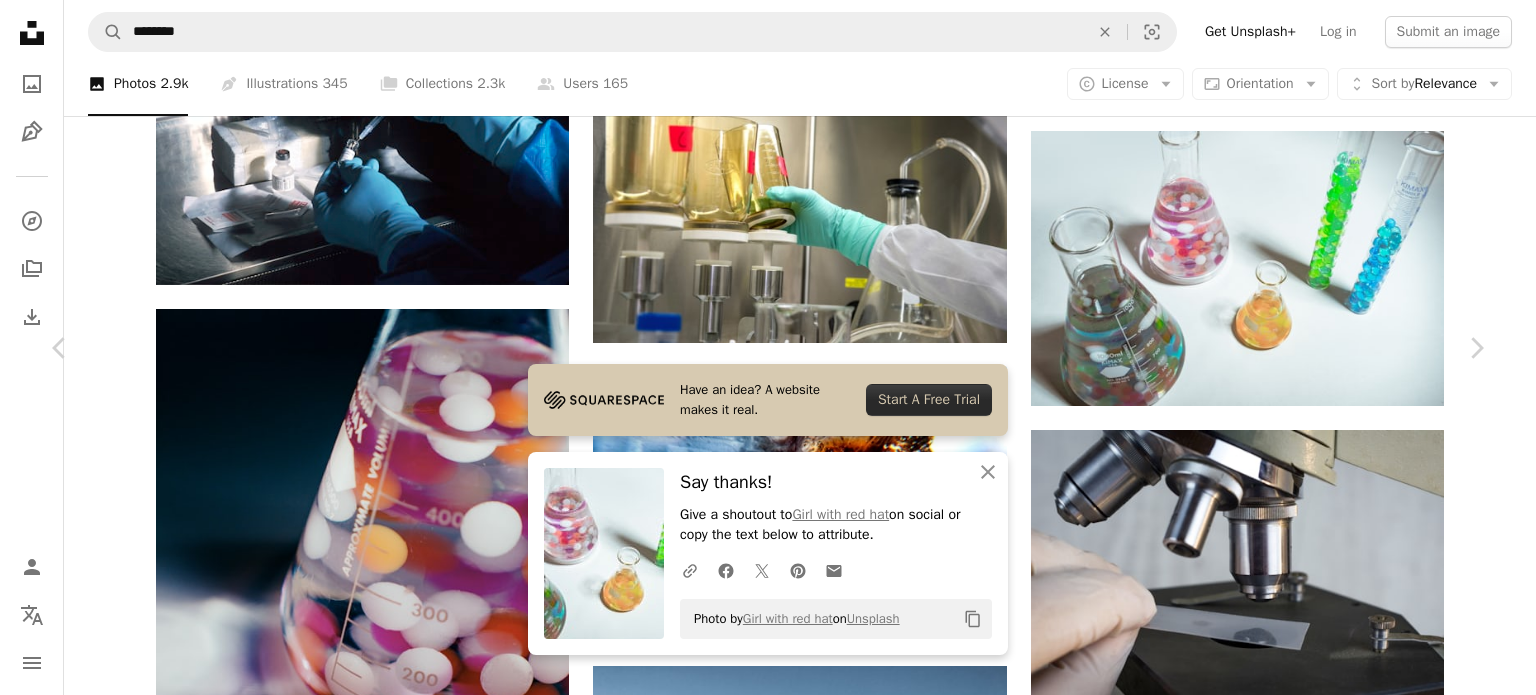 click on "An X shape Chevron left Chevron right Have an idea? A website makes it real. Start A Free Trial An X shape Close Say thanks! Give a shoutout to  [PERSON]  on social or copy the text below to attribute. A URL sharing icon (chains) Facebook icon X (formerly Twitter) icon Pinterest icon An envelope Photo by  [PERSON]  on  Unsplash
Copy content National Cancer Institute nci A heart A plus sign Edit image   Plus sign for Unsplash+ Download free Chevron down Zoom in Views 4,879,641 Downloads 16,858 A forward-right arrow Share Info icon Info More Actions Materials at a laboratory bench at the National Institutes of Health Clinical Center. Calendar outlined Published on  [DATE]  Camera Canon, EOS 7D Safety Free to use under the  Unsplash License medical science research laboratory dna test lab cancer sample analysis scientist testing blood test disease genetics illness diagnostic test tubes laboratory technician genotyping Public domain images Browse premium related images on iStock" at bounding box center (768, 4054) 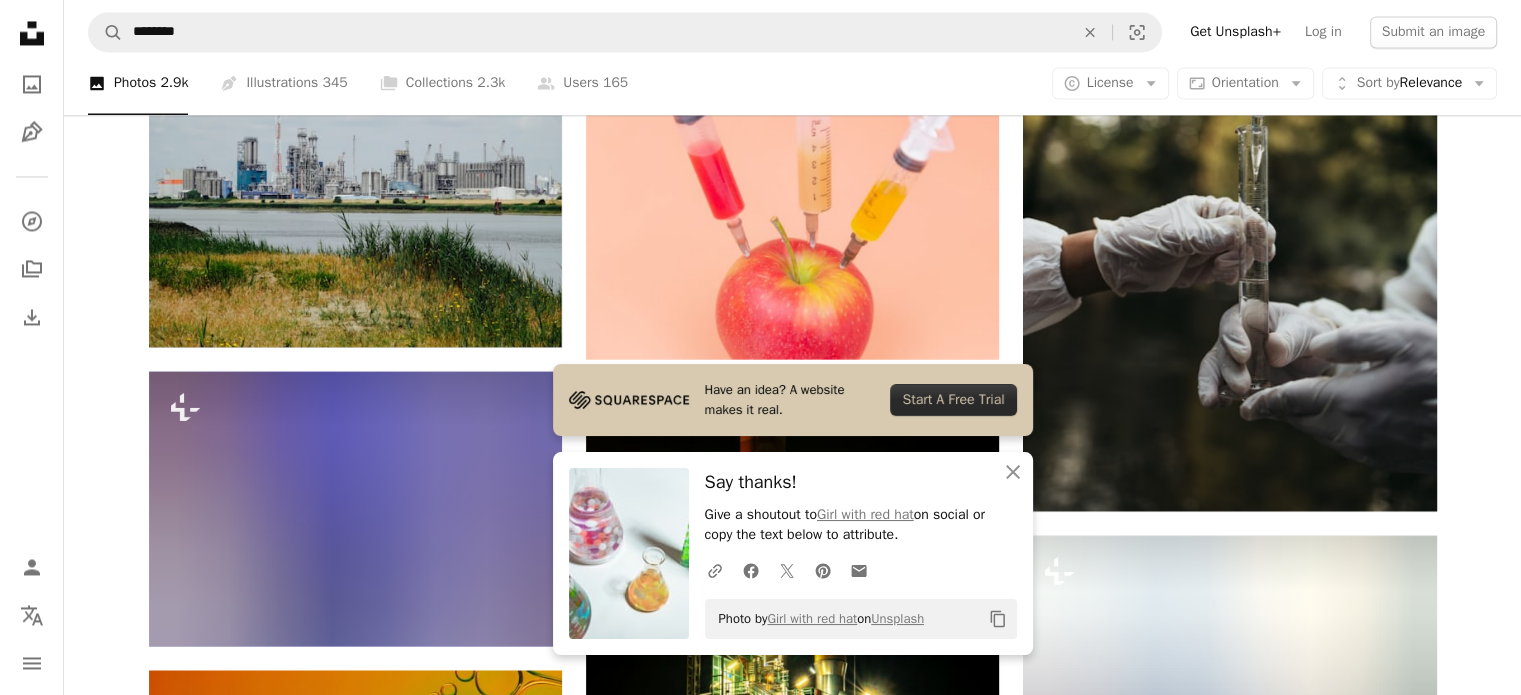 scroll, scrollTop: 11158, scrollLeft: 0, axis: vertical 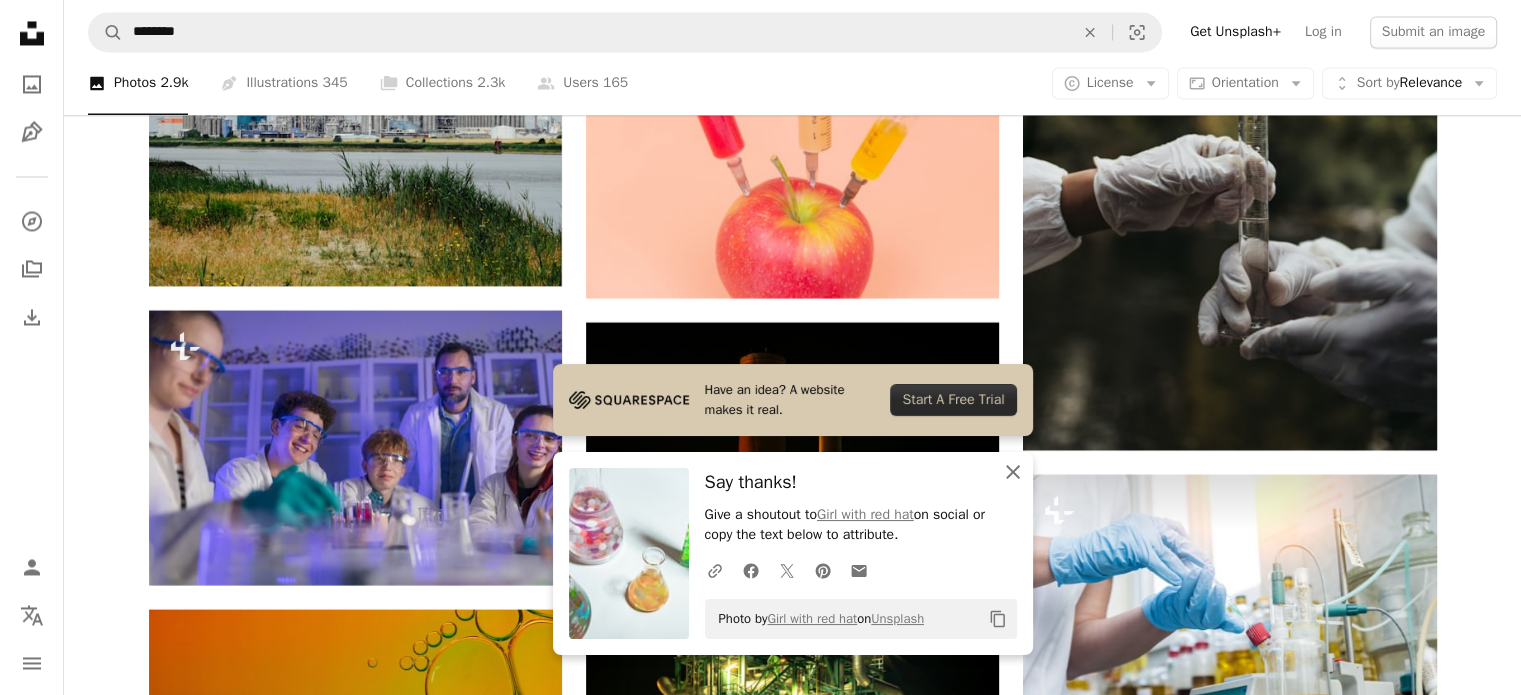 click on "An X shape" 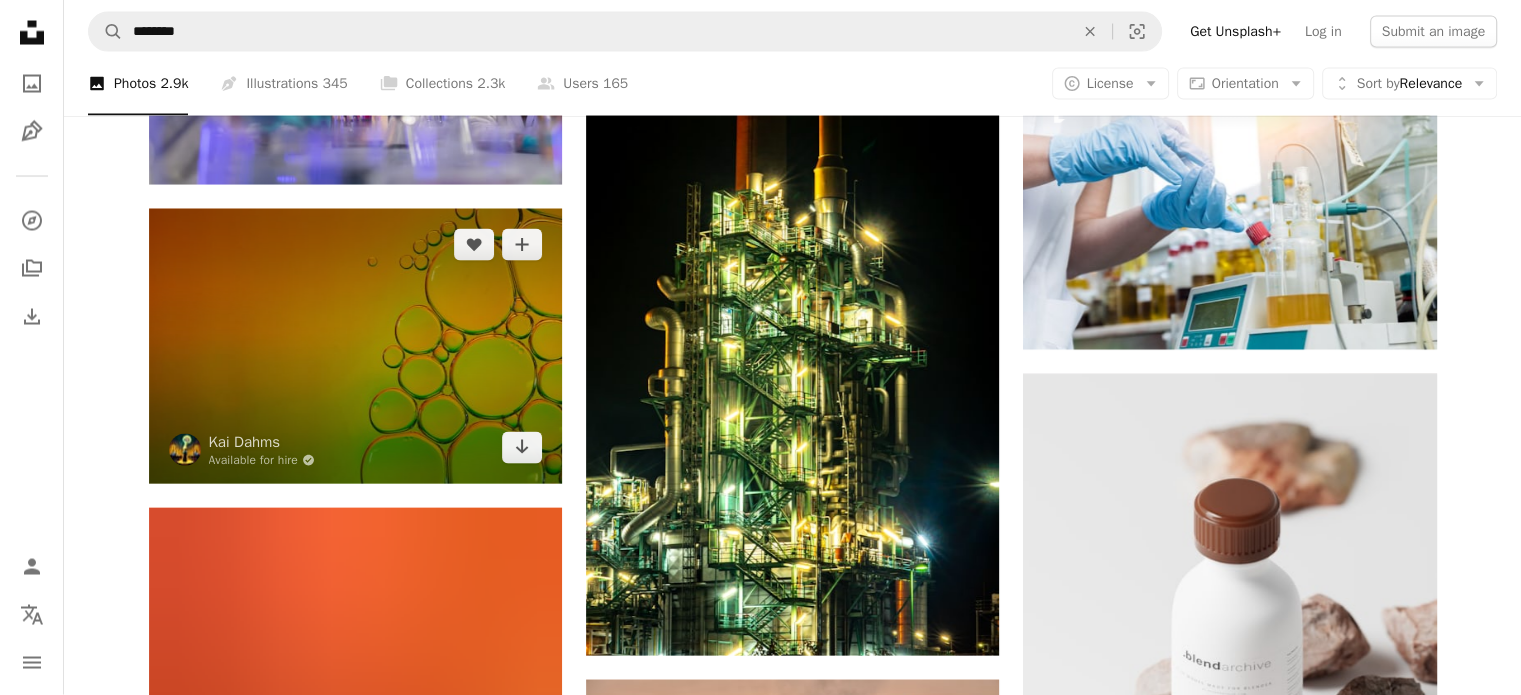 scroll, scrollTop: 11858, scrollLeft: 0, axis: vertical 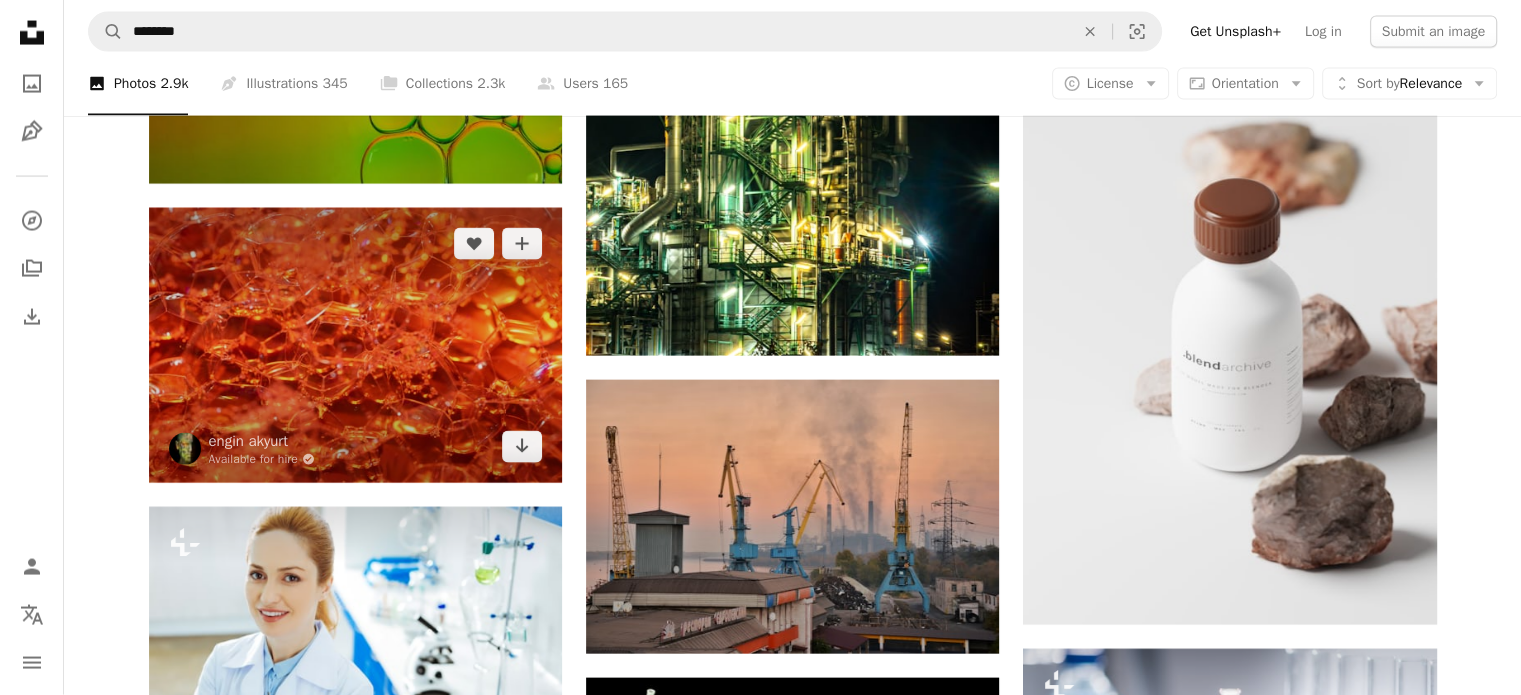 click at bounding box center (355, 345) 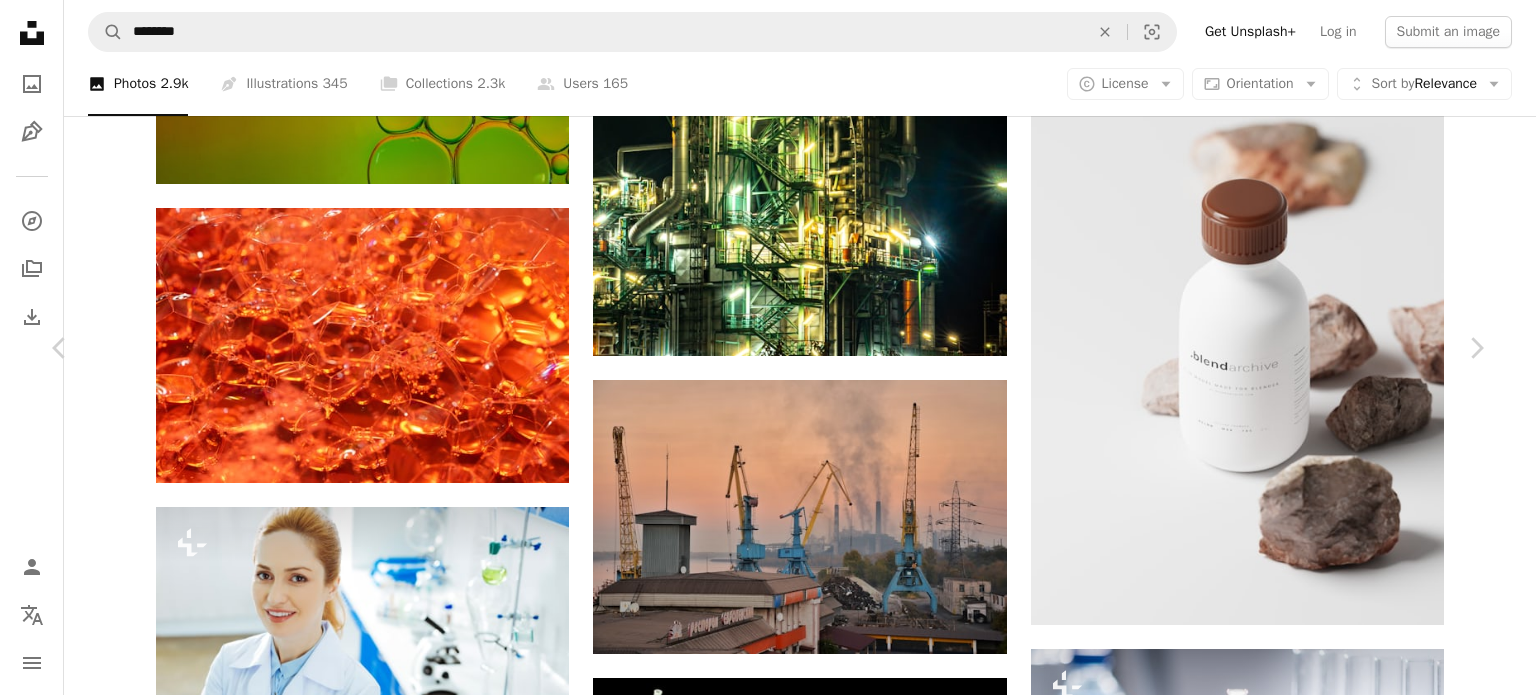 click on "Unsplash logo Unsplash Home A photo Pen Tool A compass A stack of folders Download Person Localization icon navigation menu A magnifying glass ******** An X shape Visual search Get Unsplash+ Log in Submit an image Browse premium images on iStock  |  20% off at iStock  ↗ Browse premium images on iStock 20% off at iStock  ↗ View more  ↗ View more on iStock  ↗ A photo Photos   2.9k Pen Tool Illustrations   345 A stack of folders Collections   2.3k A group of people Users   165 A copyright icon © License Arrow down Aspect ratio Orientation Arrow down Unfold Sort by  Relevance Arrow down Filters Filters Chemical Chevron right chemistry chemical industry chemicals laboratory science lab chemical plant chemical lab chemical factory chemical engineering molecule factory Plus sign for Unsplash+ A heart A plus sign Getty Images For  Unsplash+ A lock   Download A heart A plus sign D koi Arrow pointing down Plus sign for Unsplash+ A heart A plus sign Getty Images For  Unsplash+ A lock   Download A heart For" at bounding box center (768, -3498) 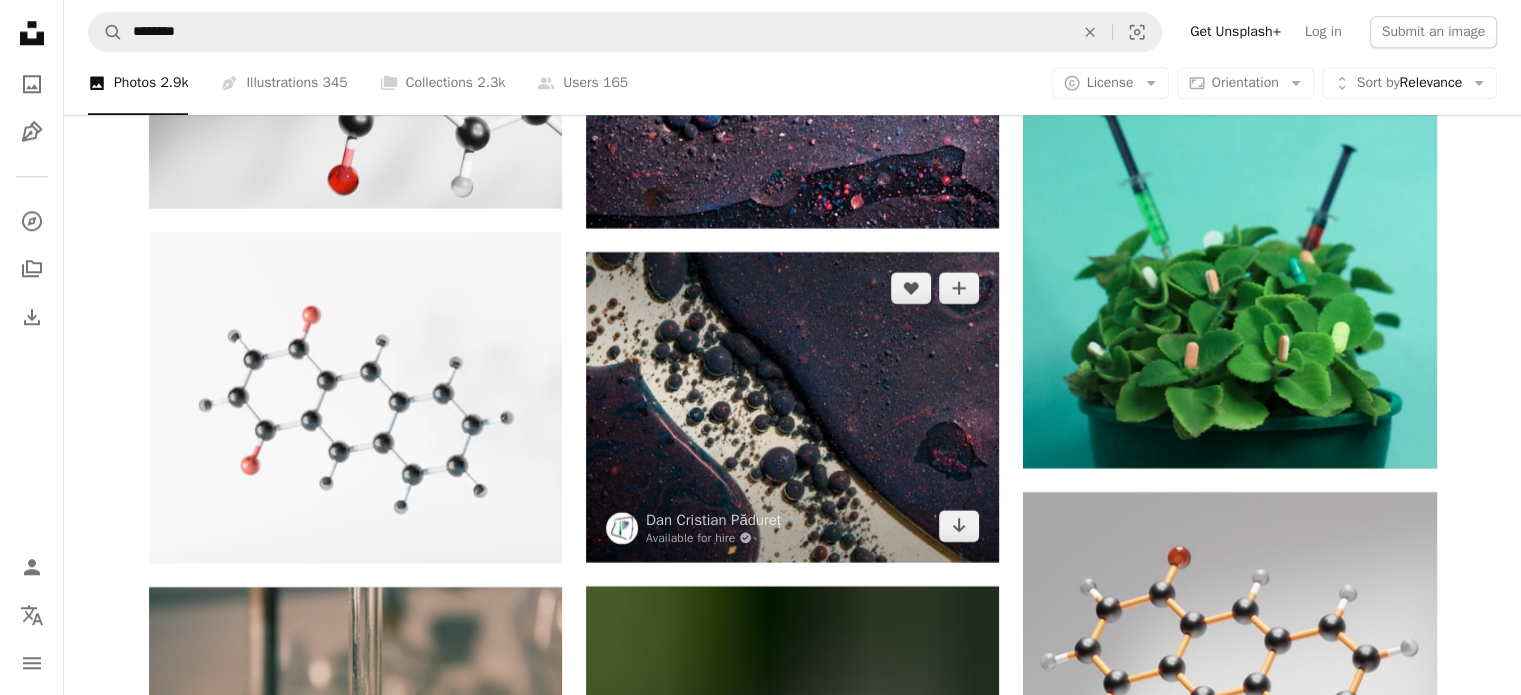 scroll, scrollTop: 17158, scrollLeft: 0, axis: vertical 